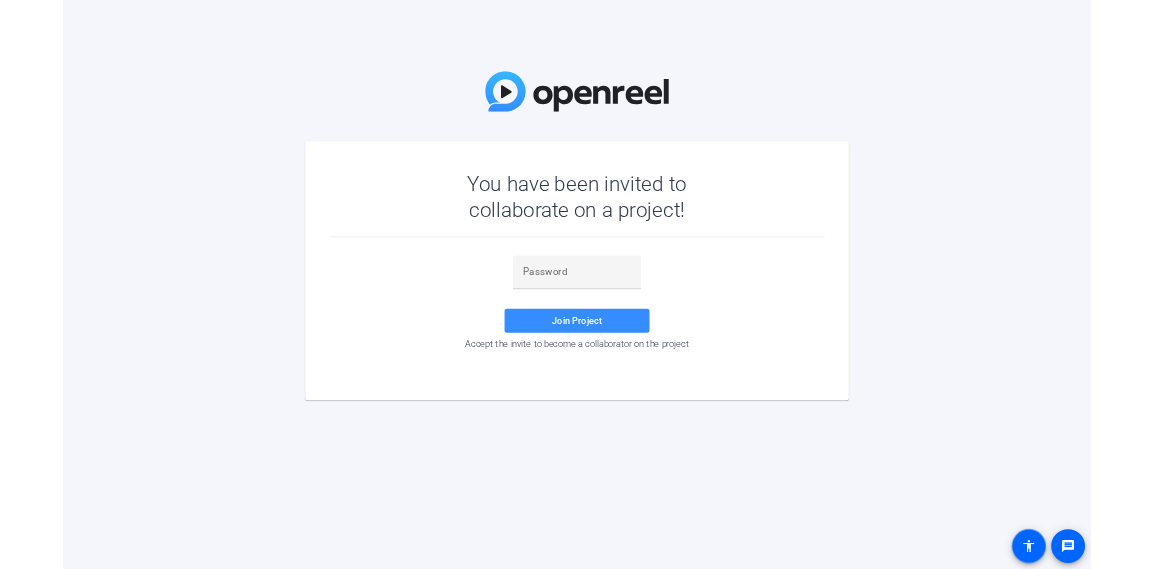 scroll, scrollTop: 0, scrollLeft: 0, axis: both 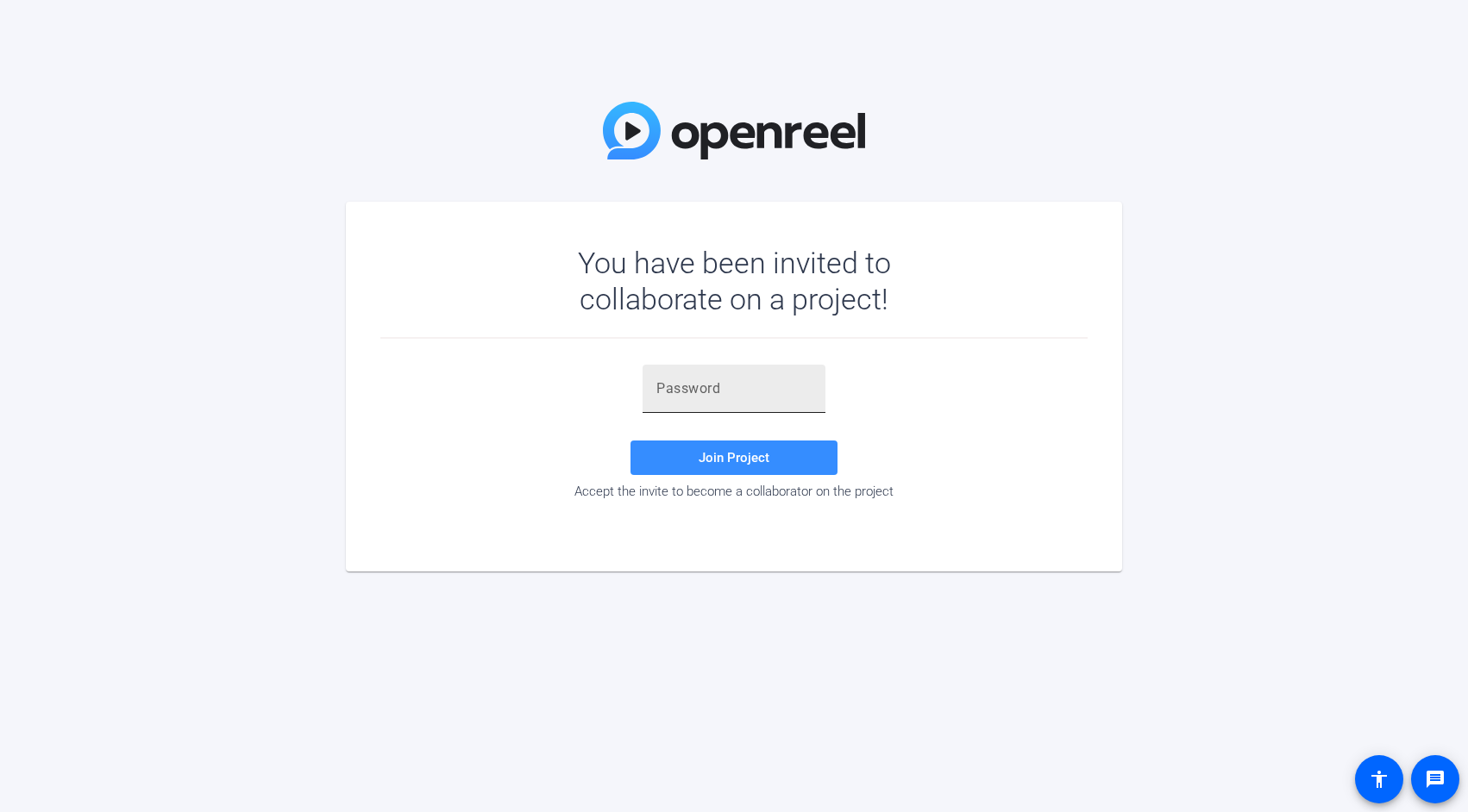 click 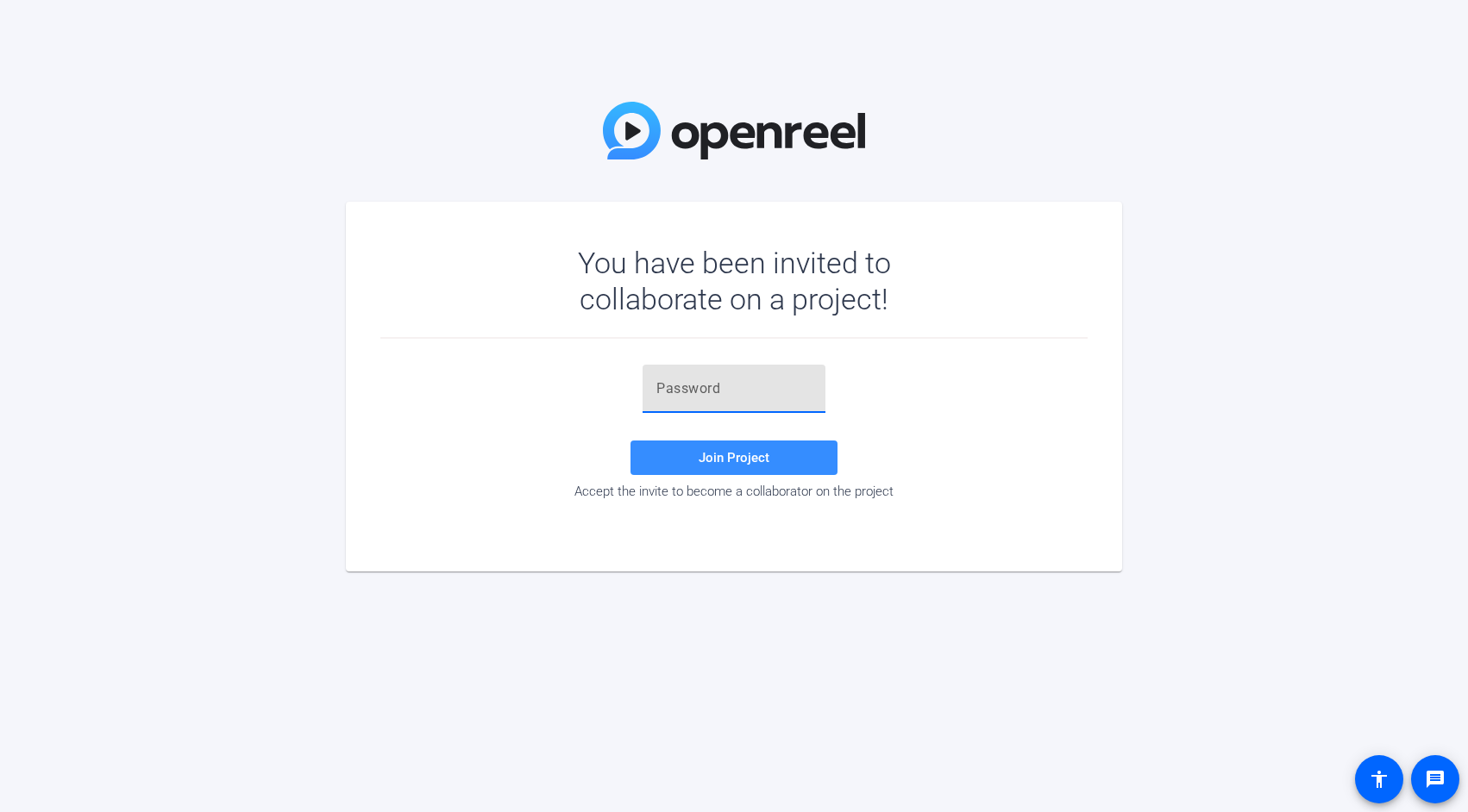 paste on "{dC!+S" 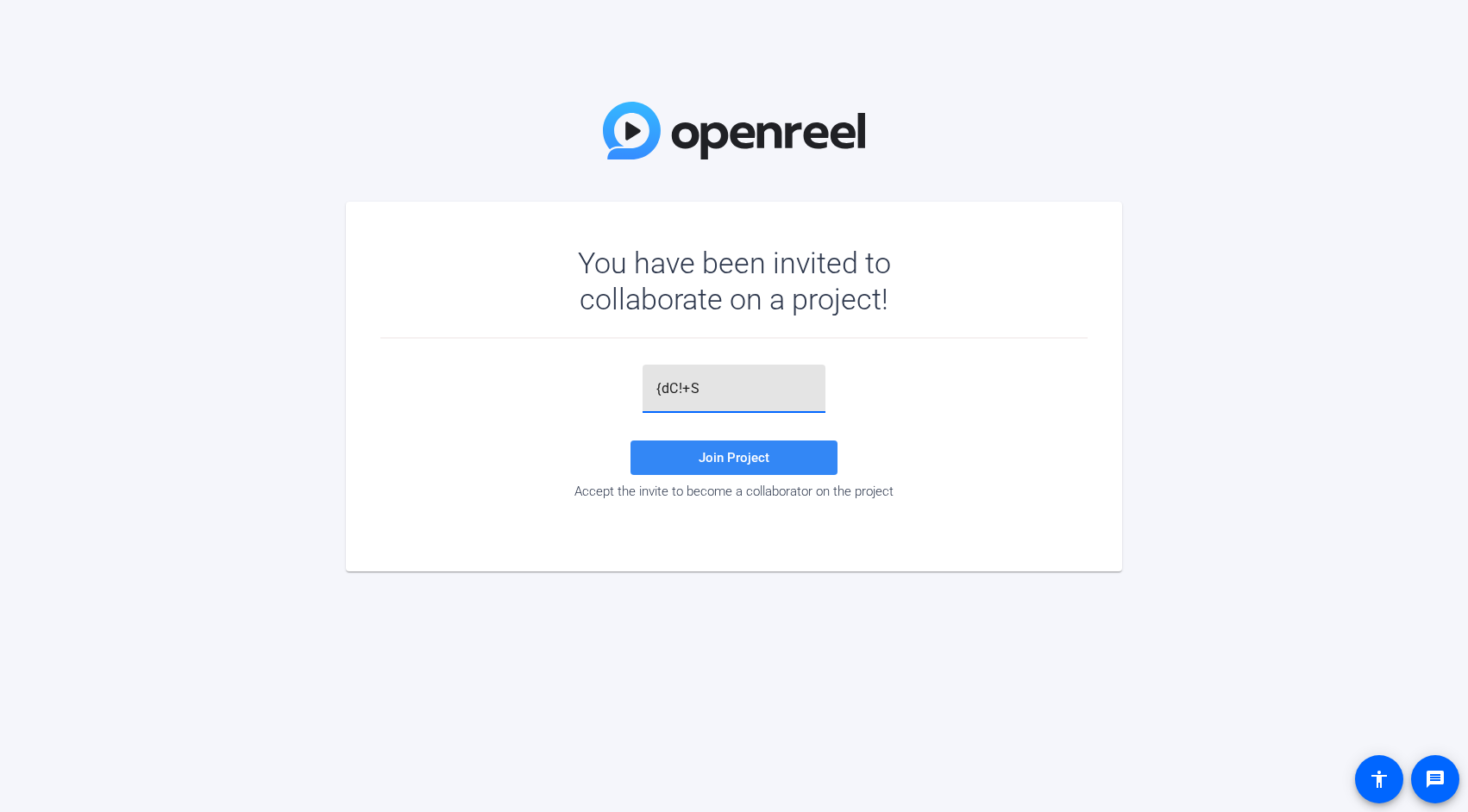 type on "{dC!+S" 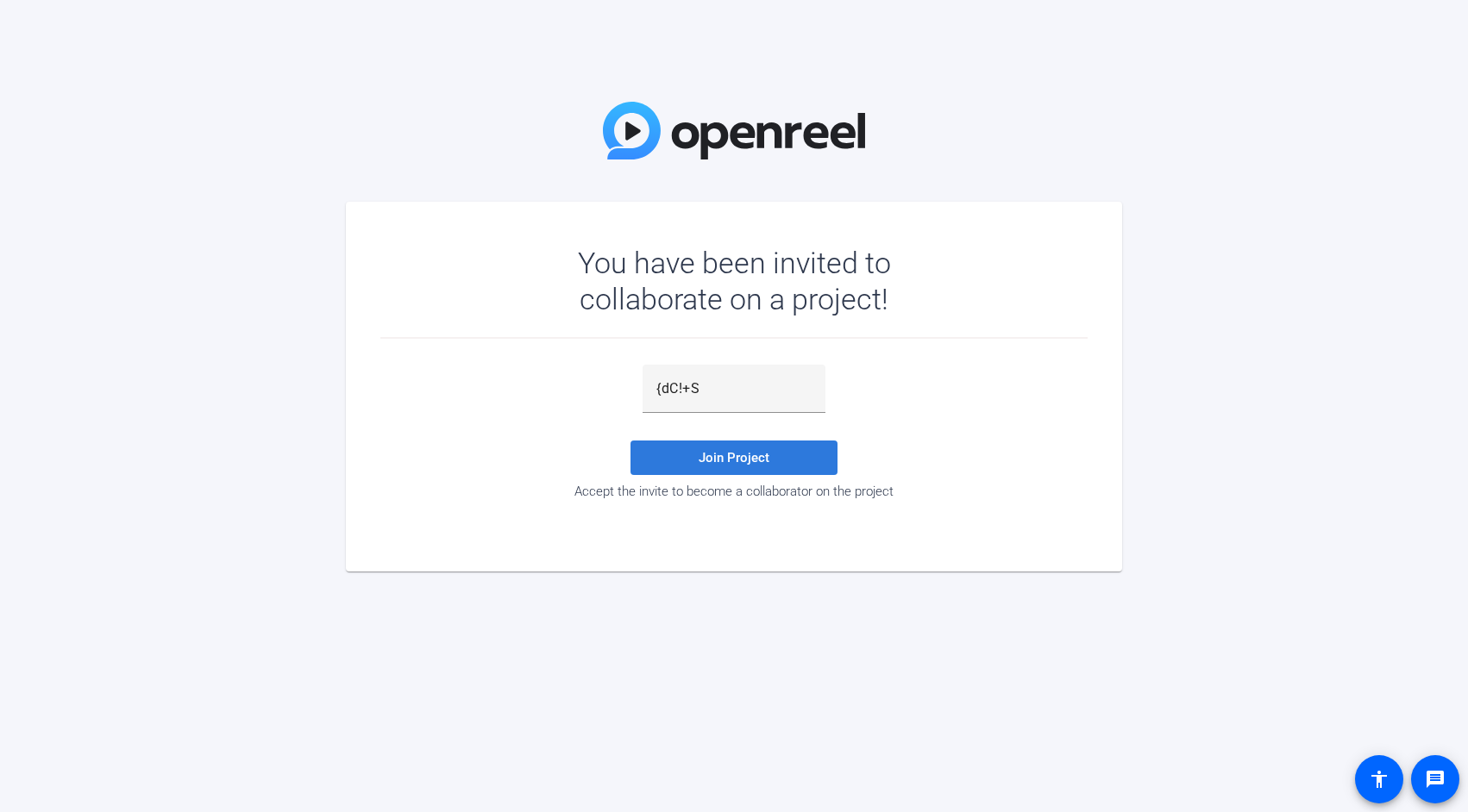 click on "Join Project" 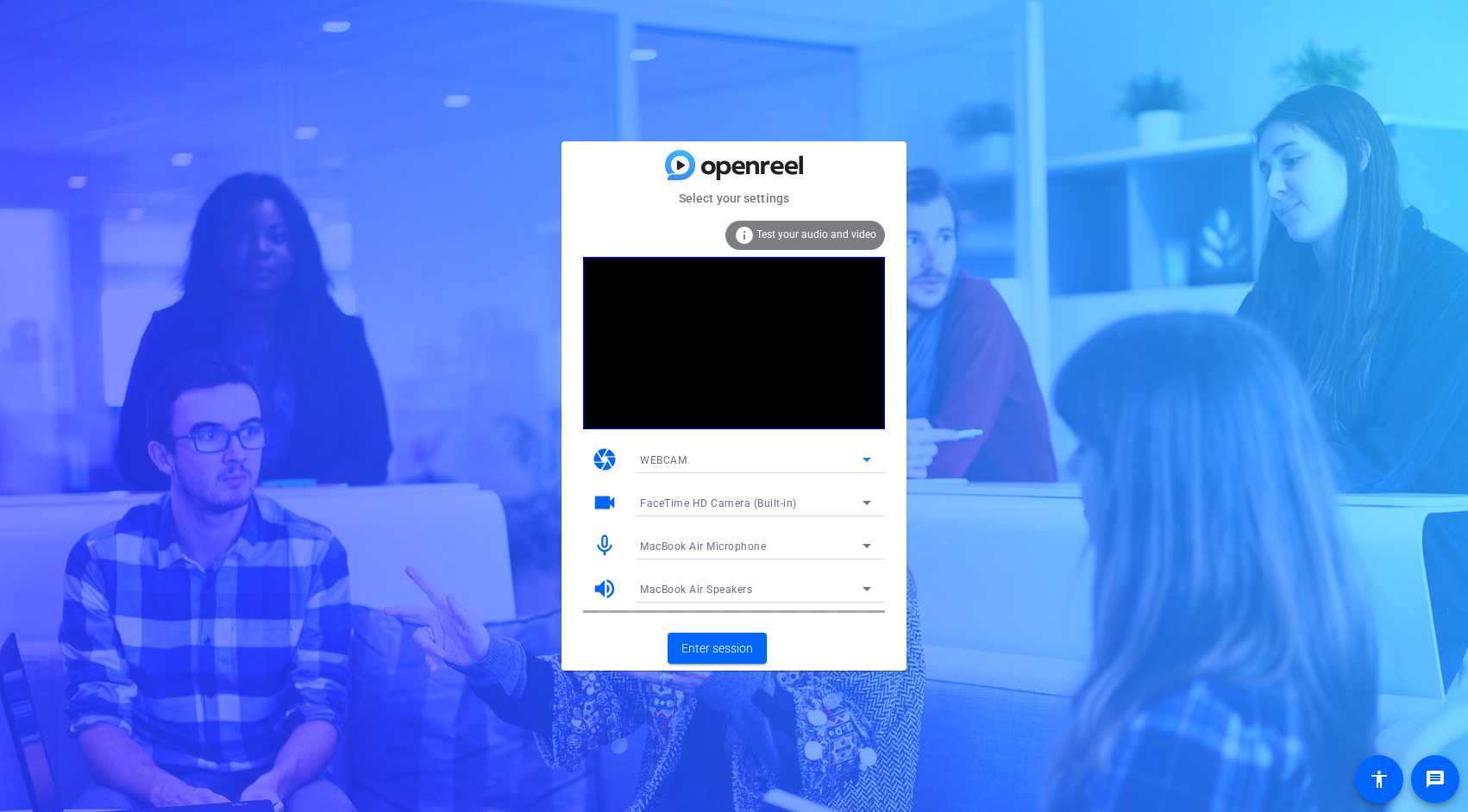 click on "WEBCAM" at bounding box center [751, 459] 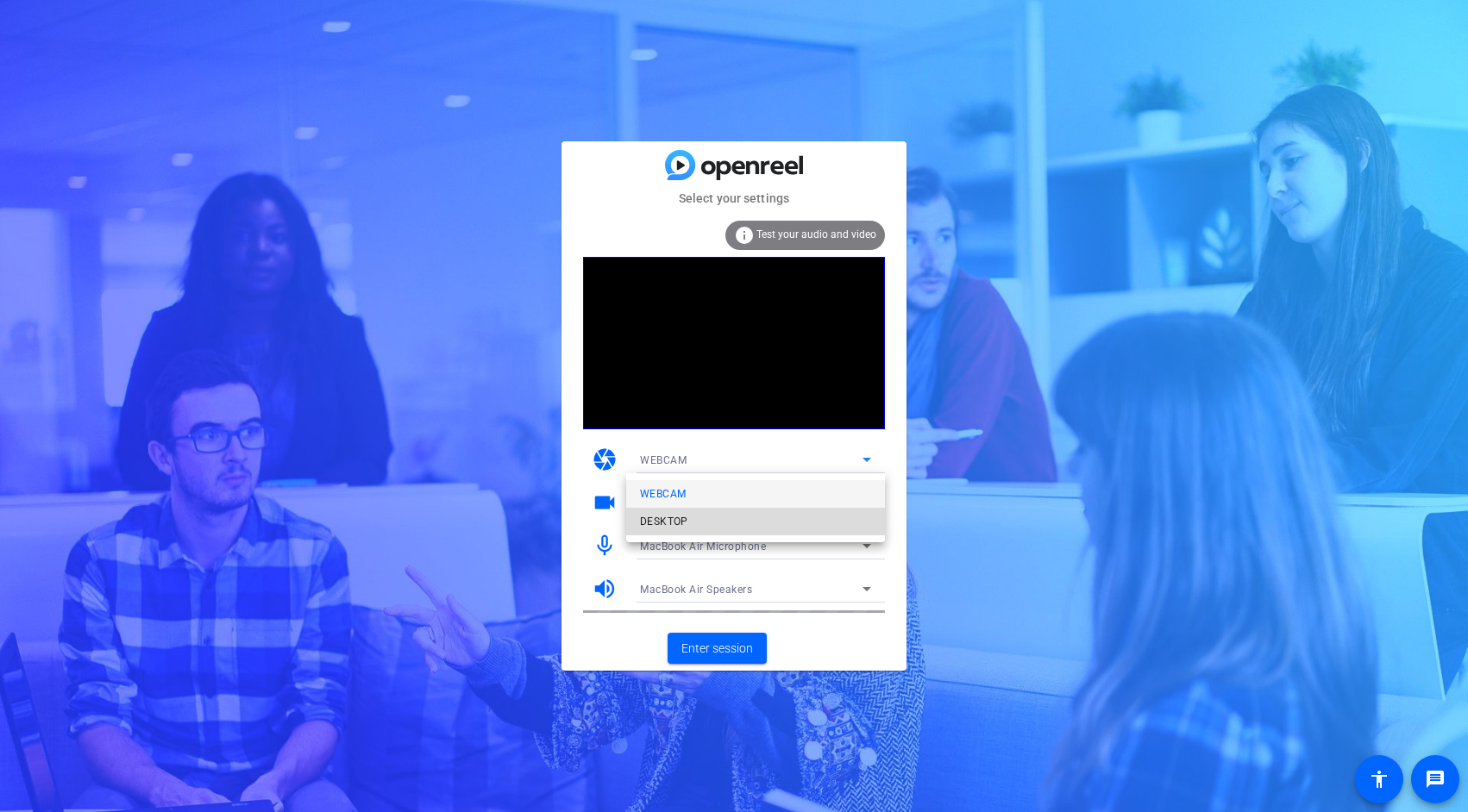click on "DESKTOP" at bounding box center [756, 522] 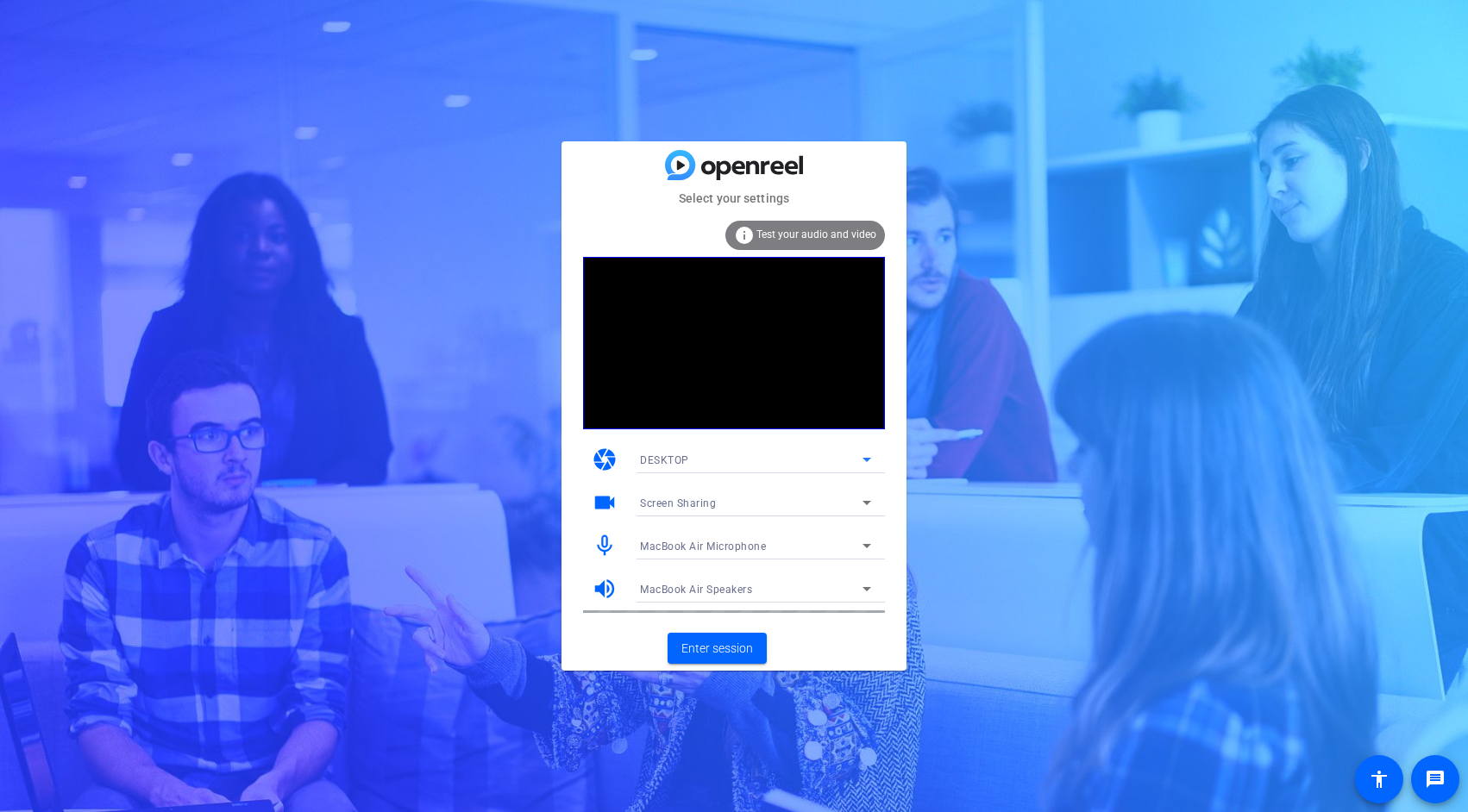 click 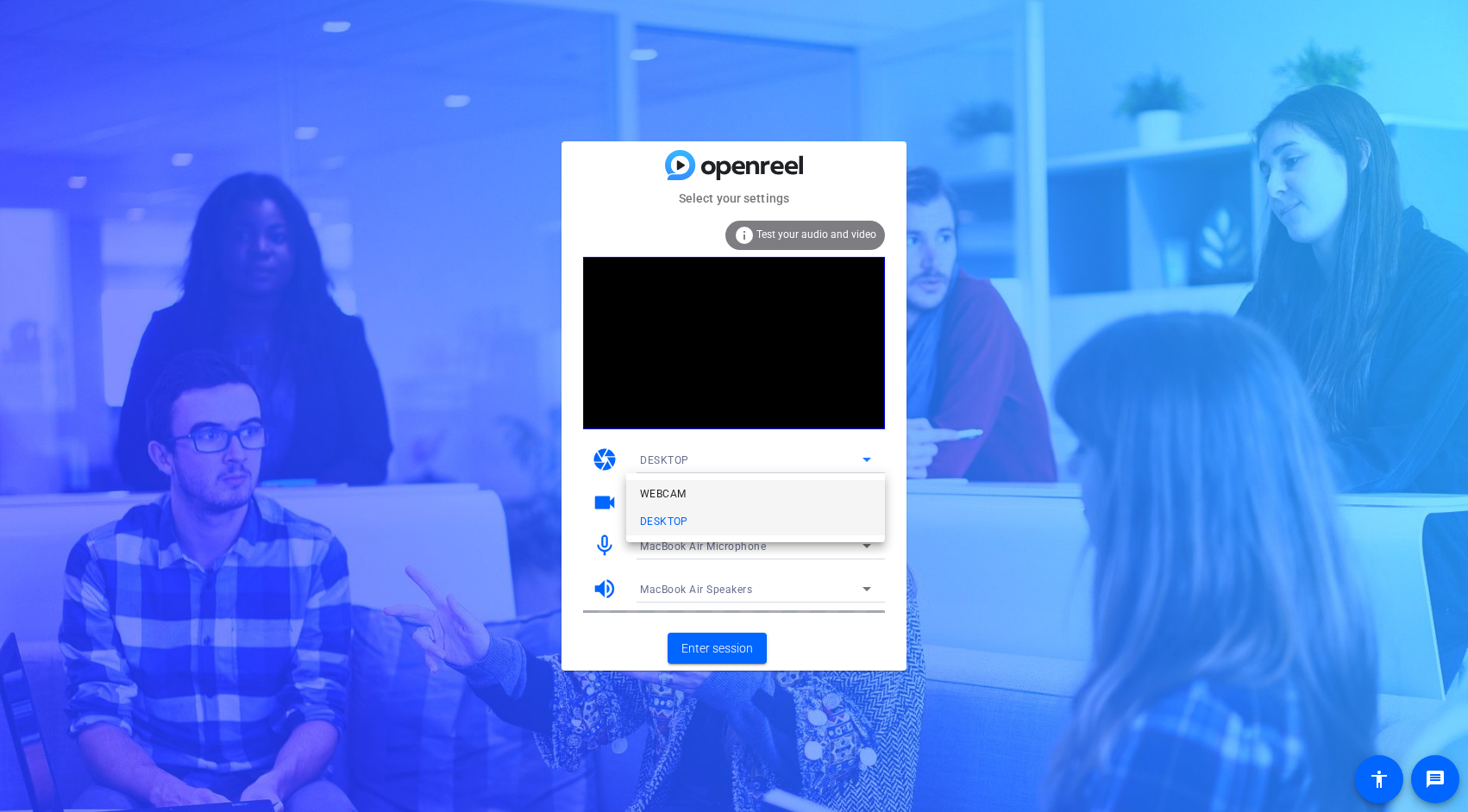click on "WEBCAM" at bounding box center (756, 494) 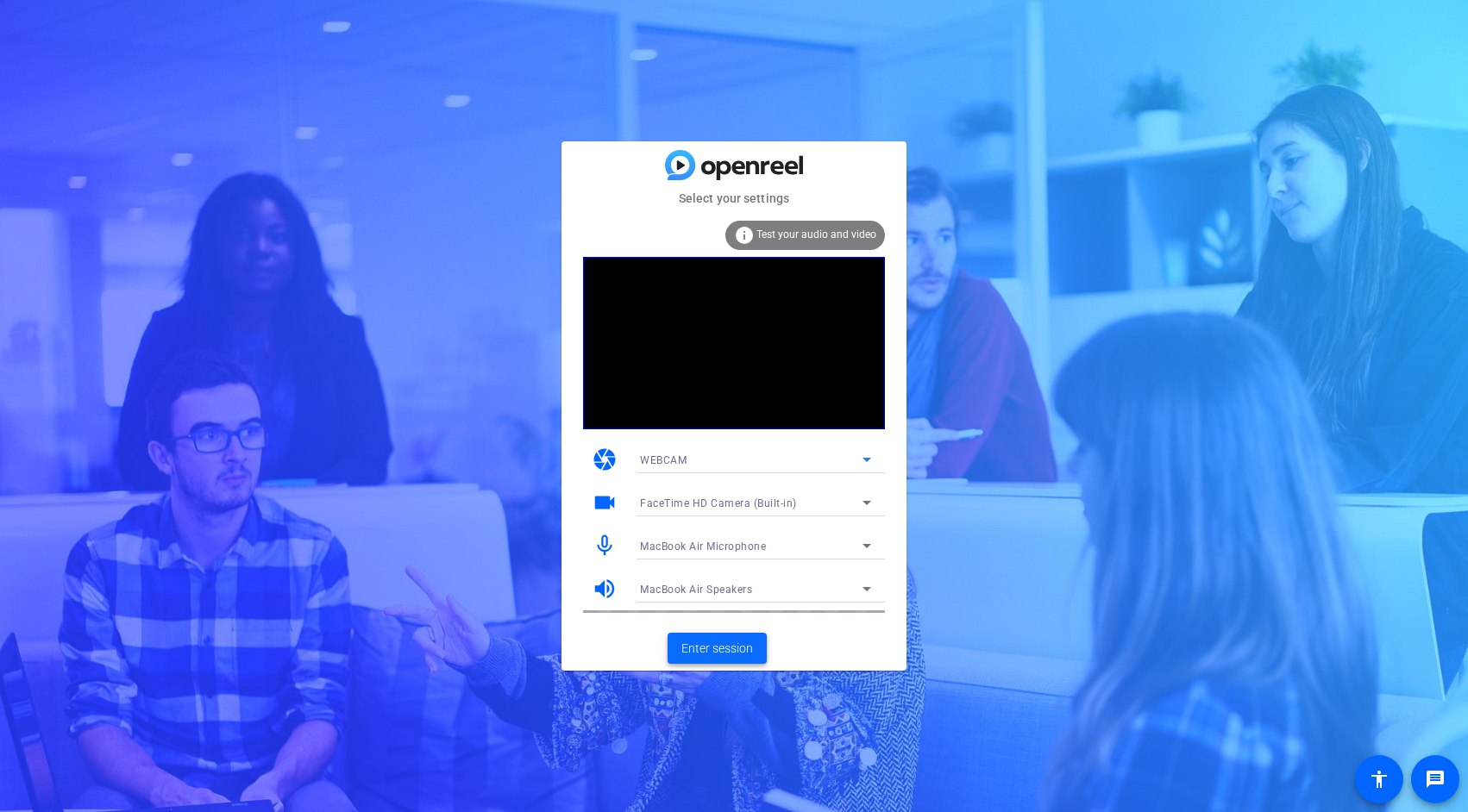 click on "Enter session" 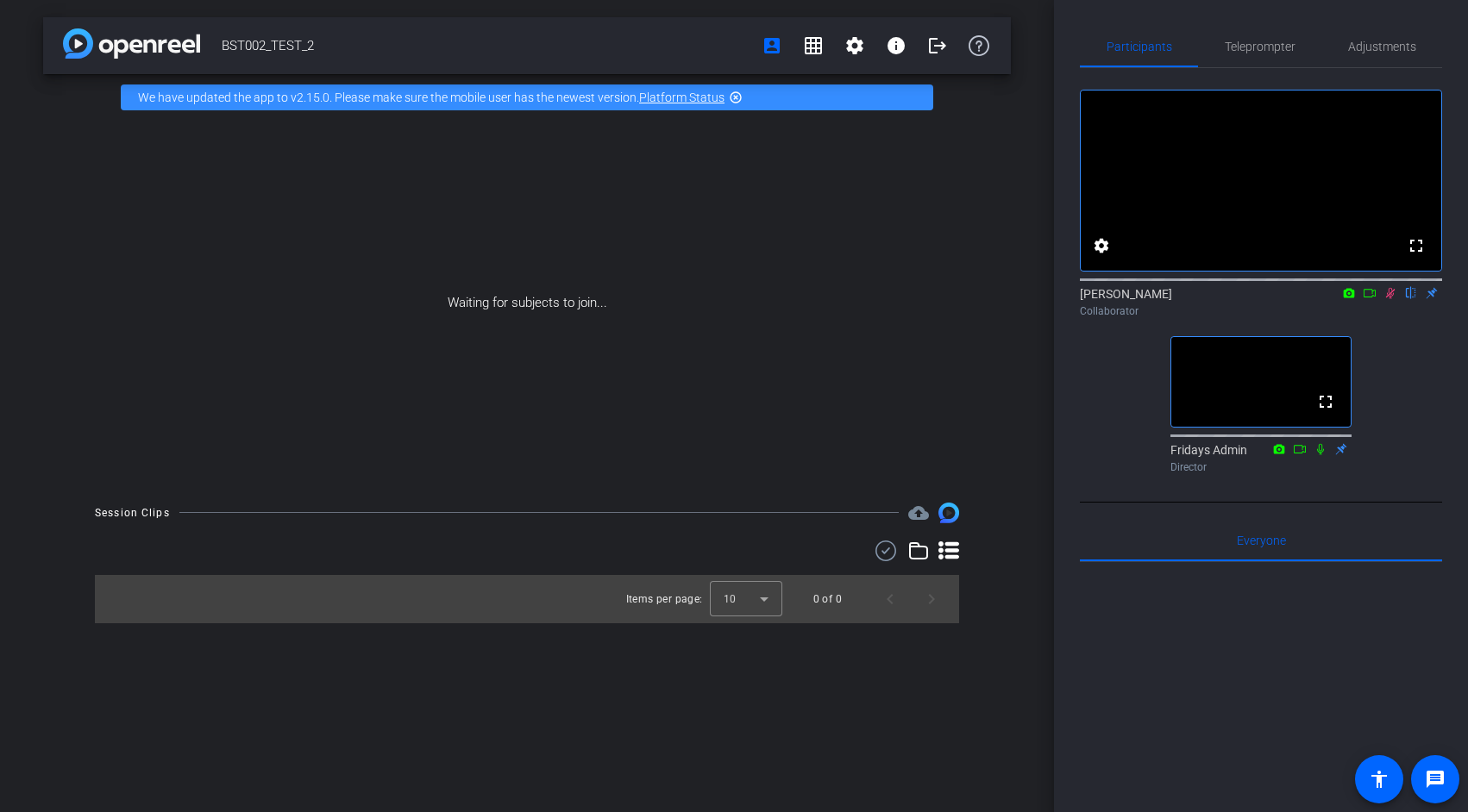 click 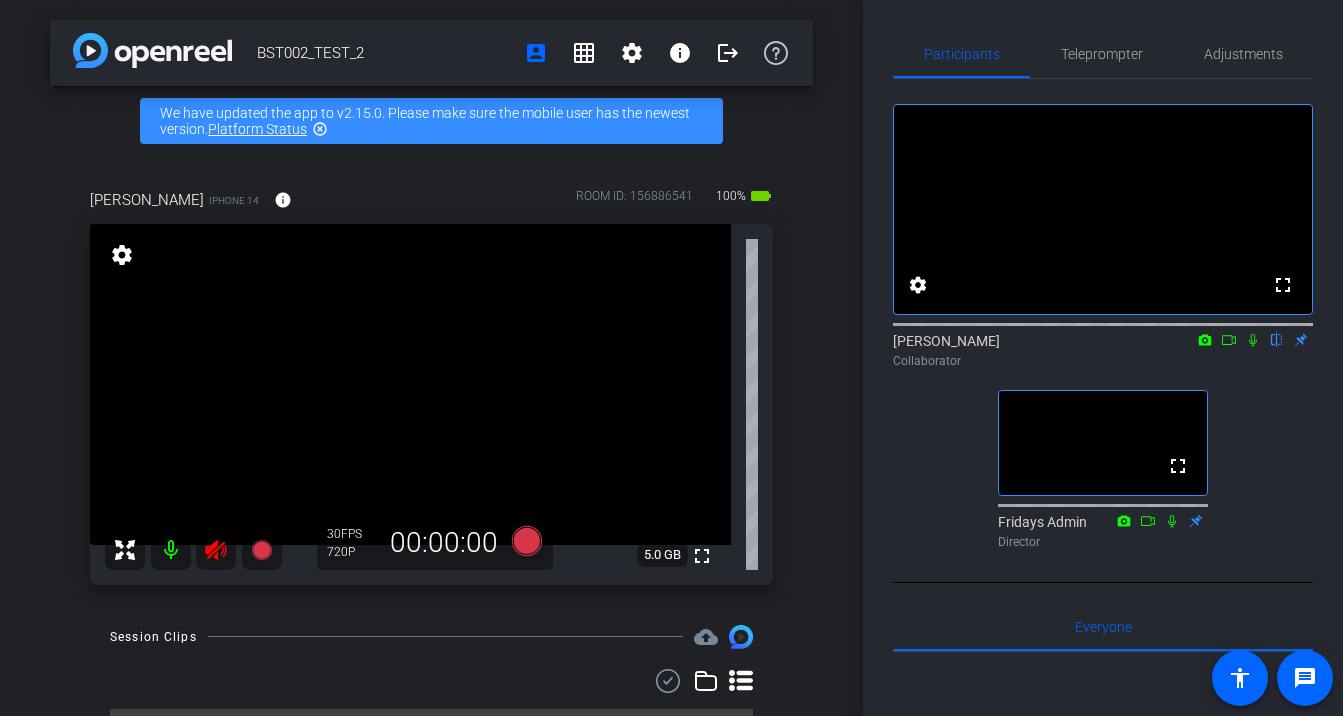 click 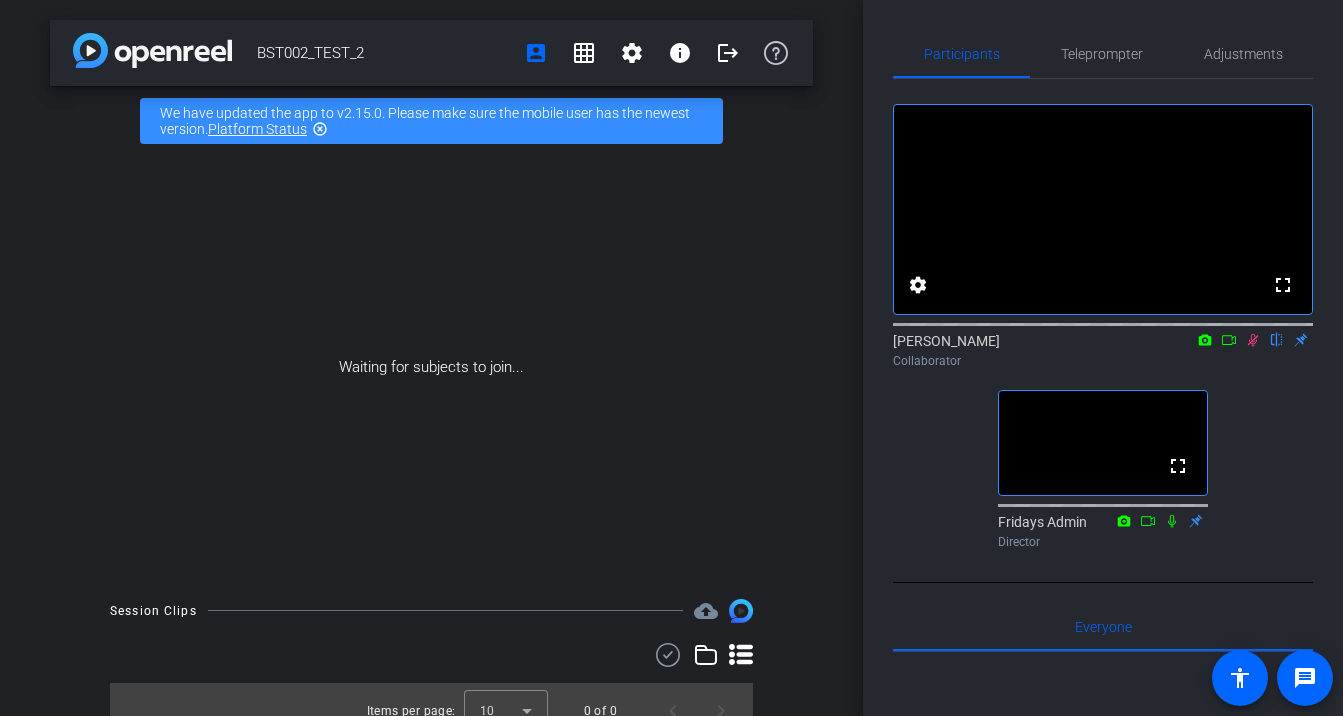 click 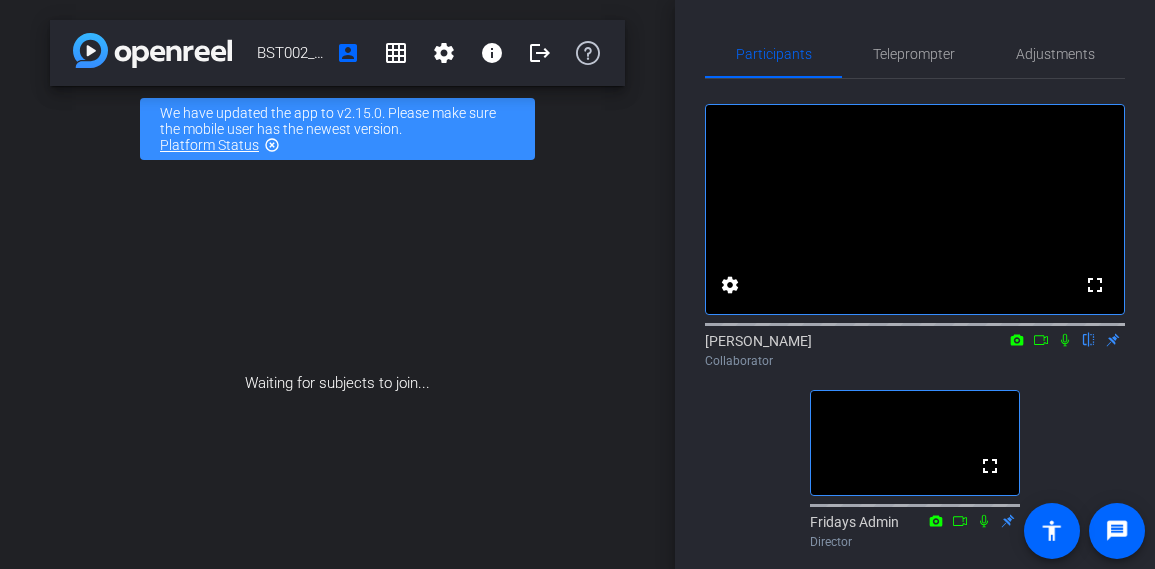 click 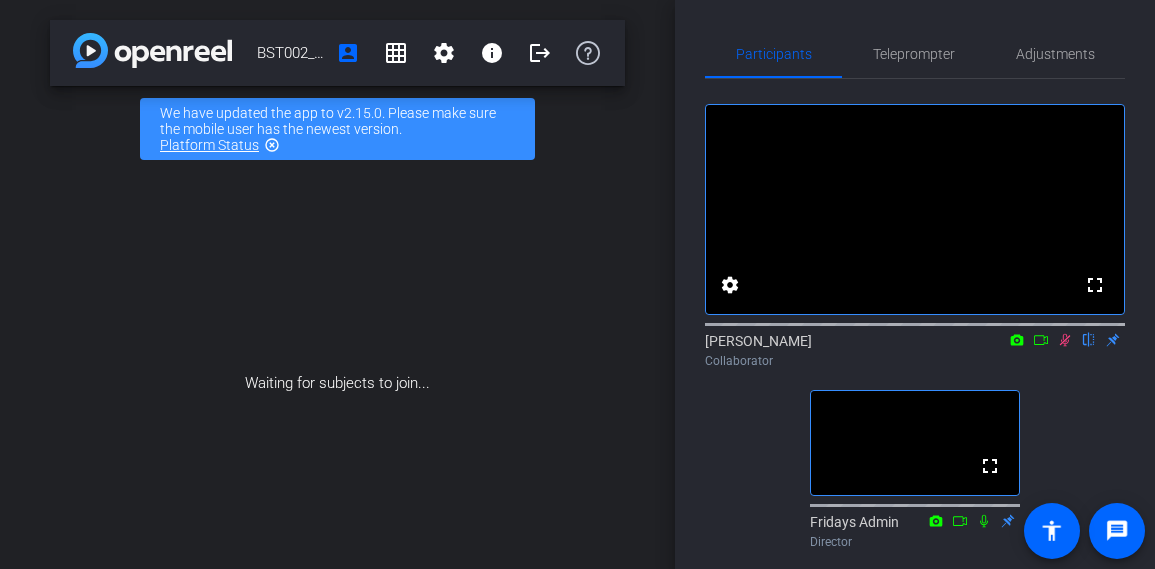 click 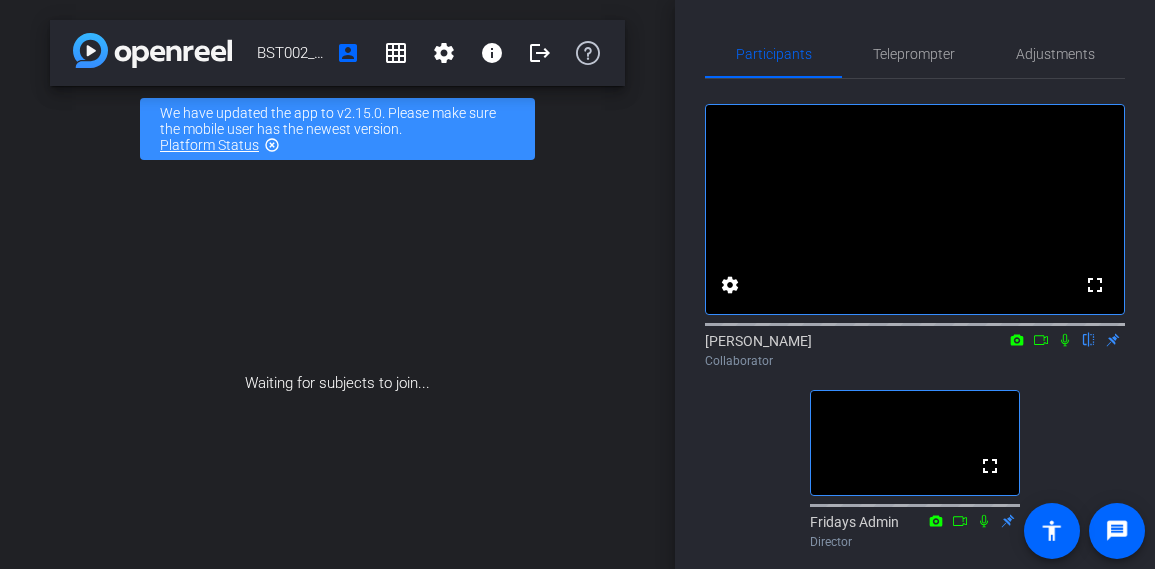 click 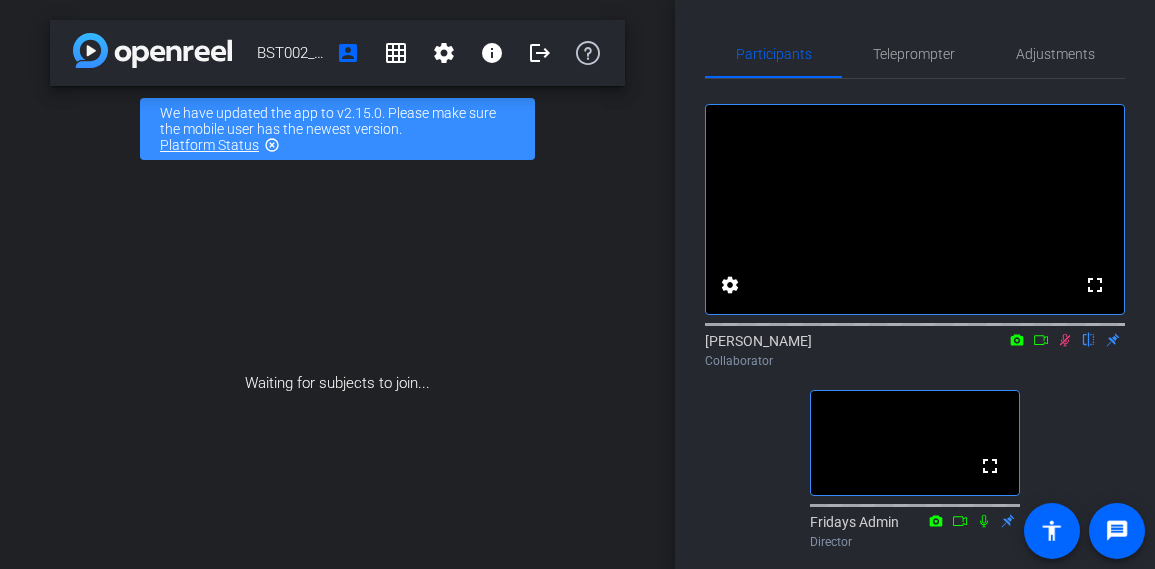 click 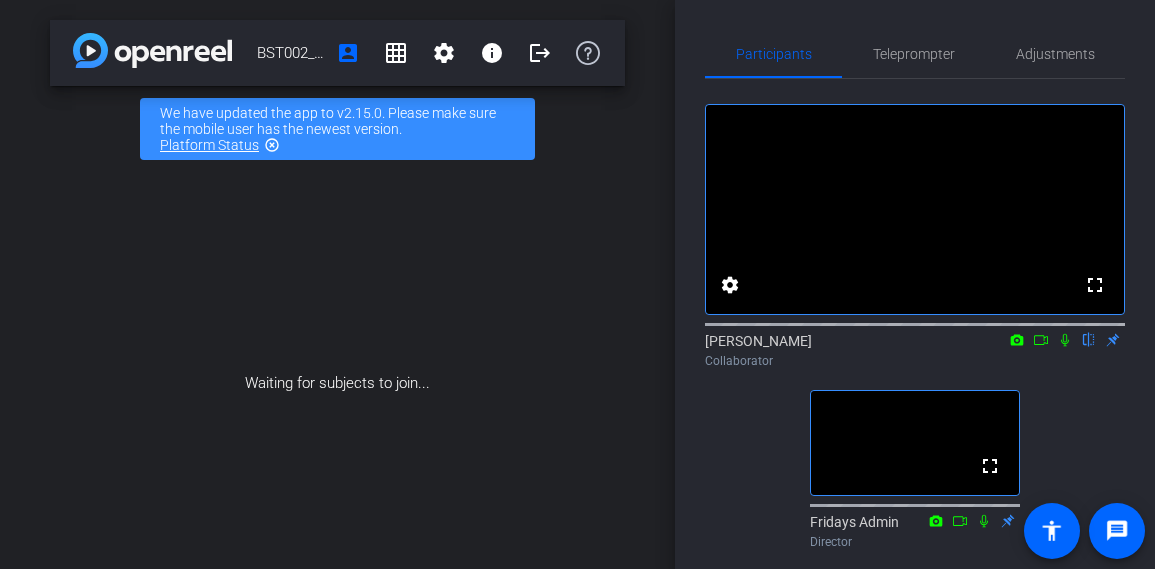 click 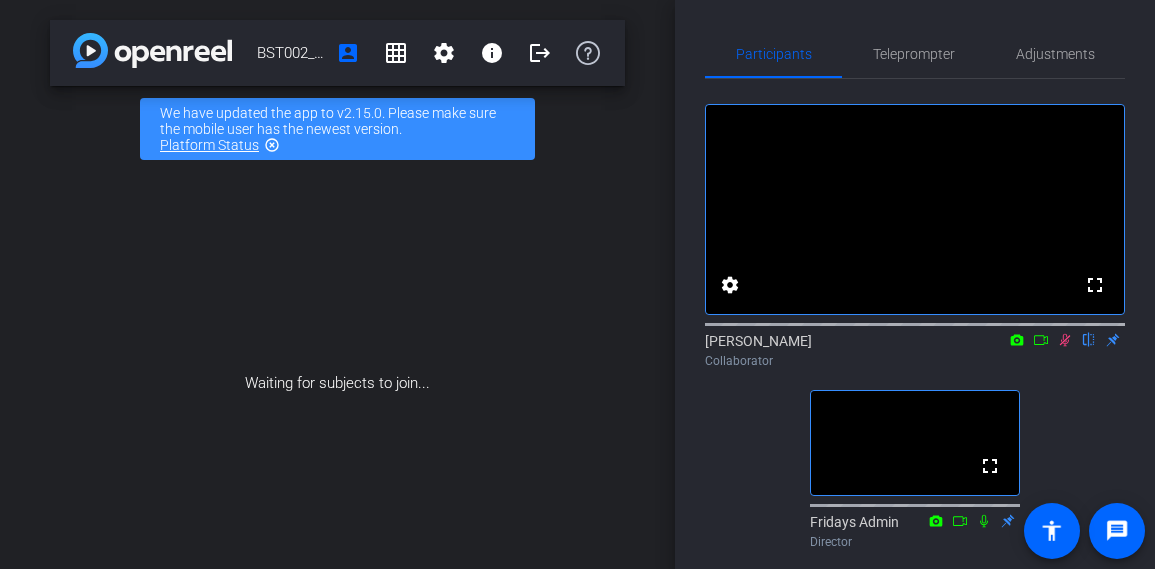 click 